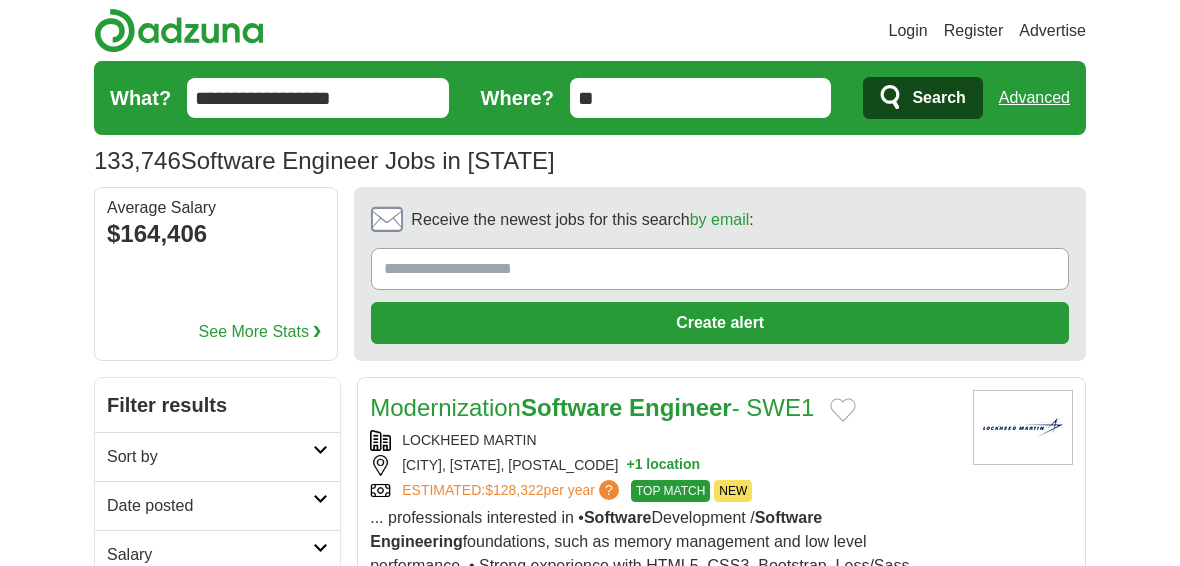 scroll, scrollTop: 0, scrollLeft: 0, axis: both 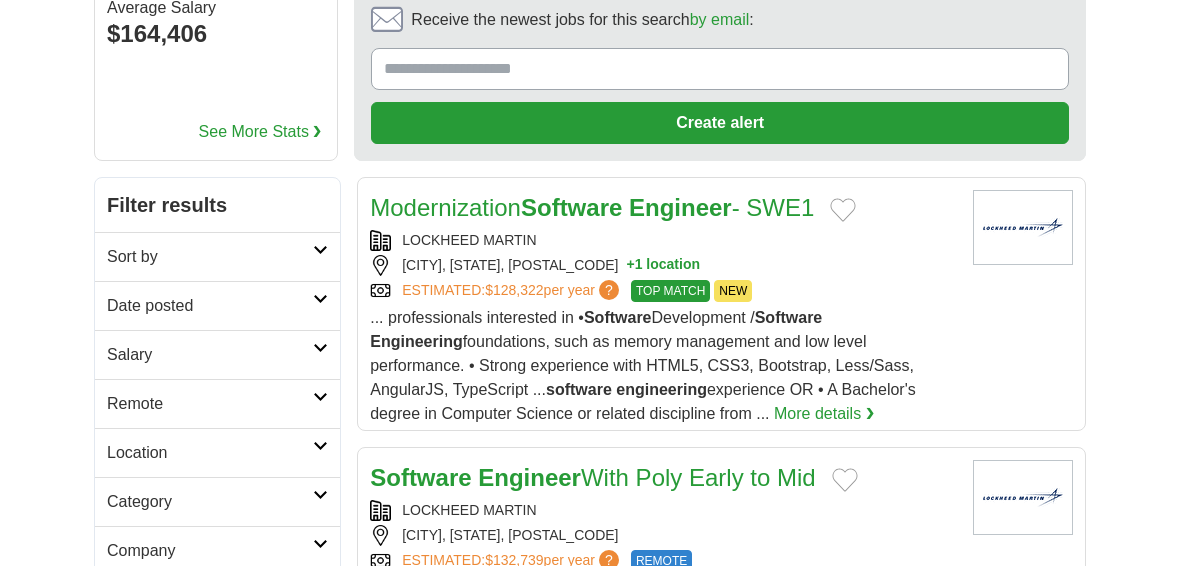 click on "Date posted" at bounding box center (210, 306) 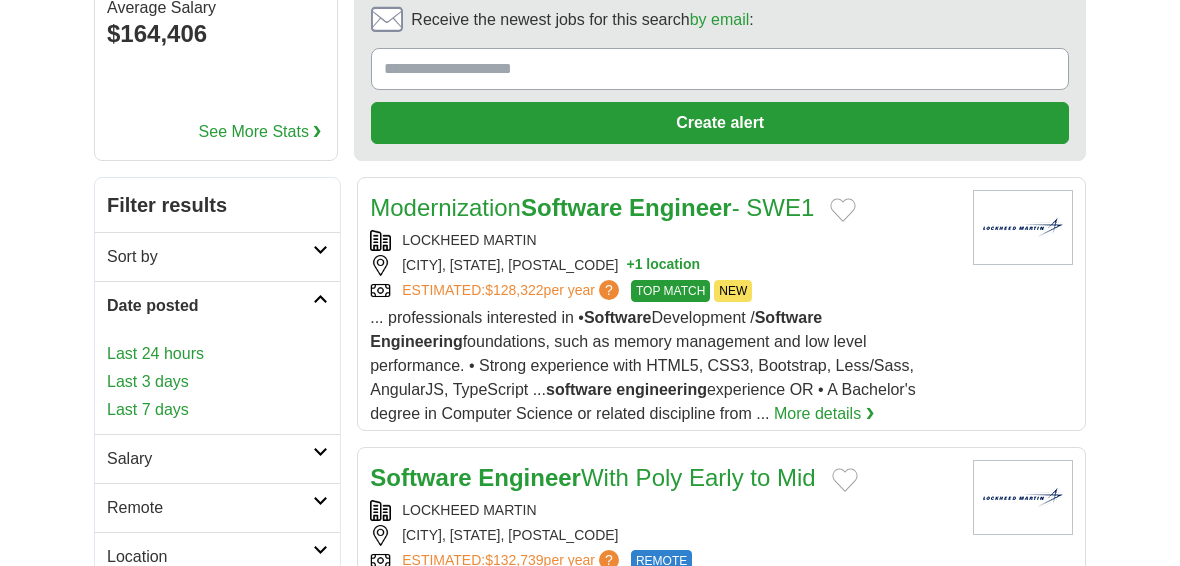 click on "Last 24 hours" at bounding box center [217, 354] 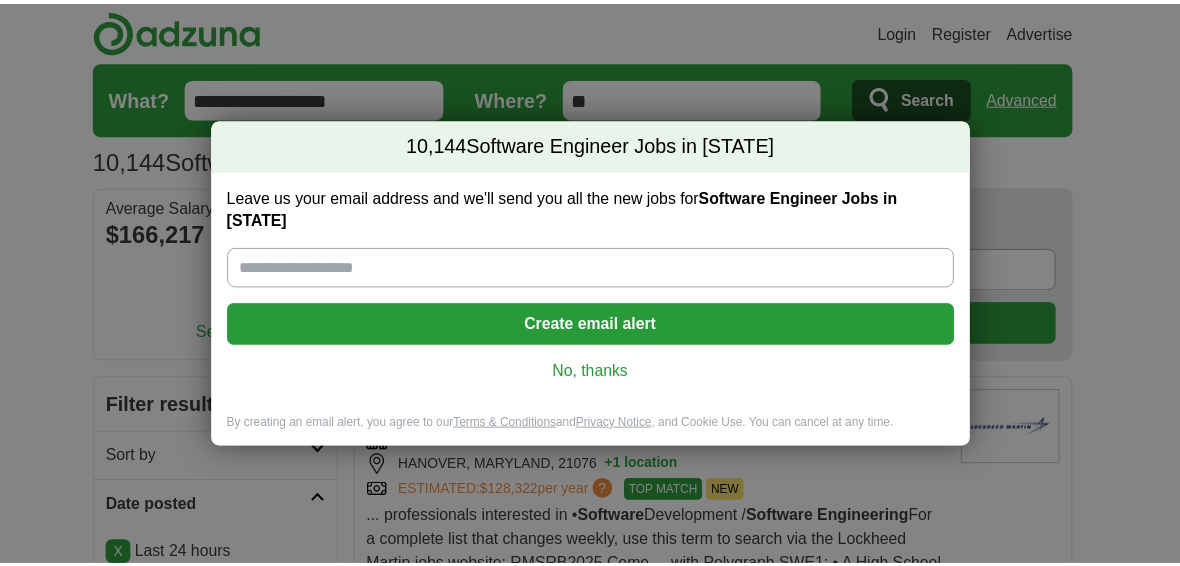 scroll, scrollTop: 0, scrollLeft: 0, axis: both 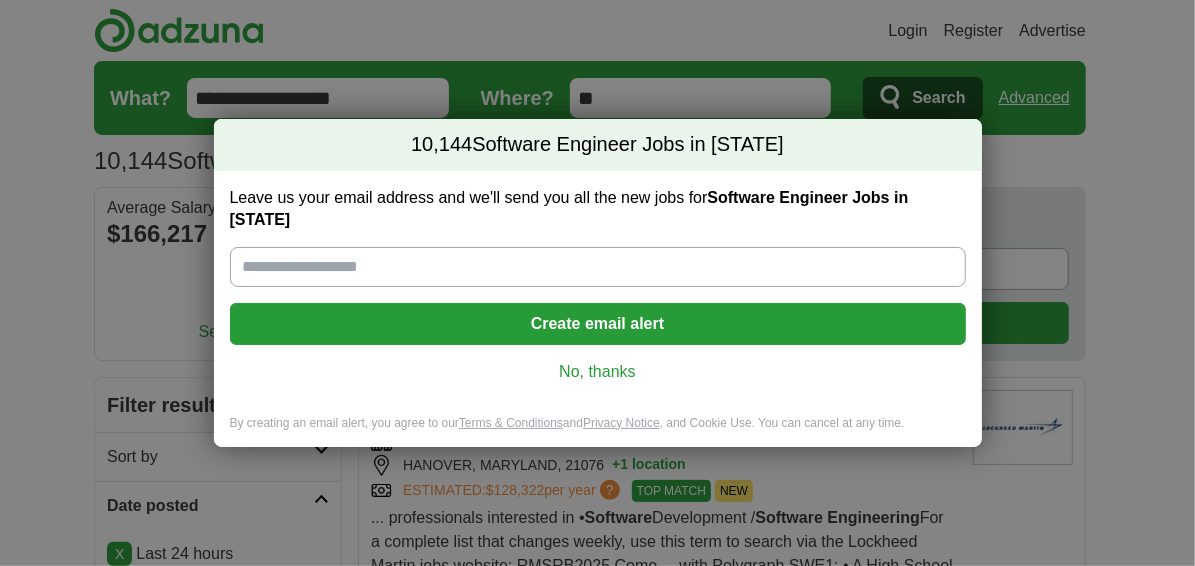 click on "No, thanks" at bounding box center [598, 372] 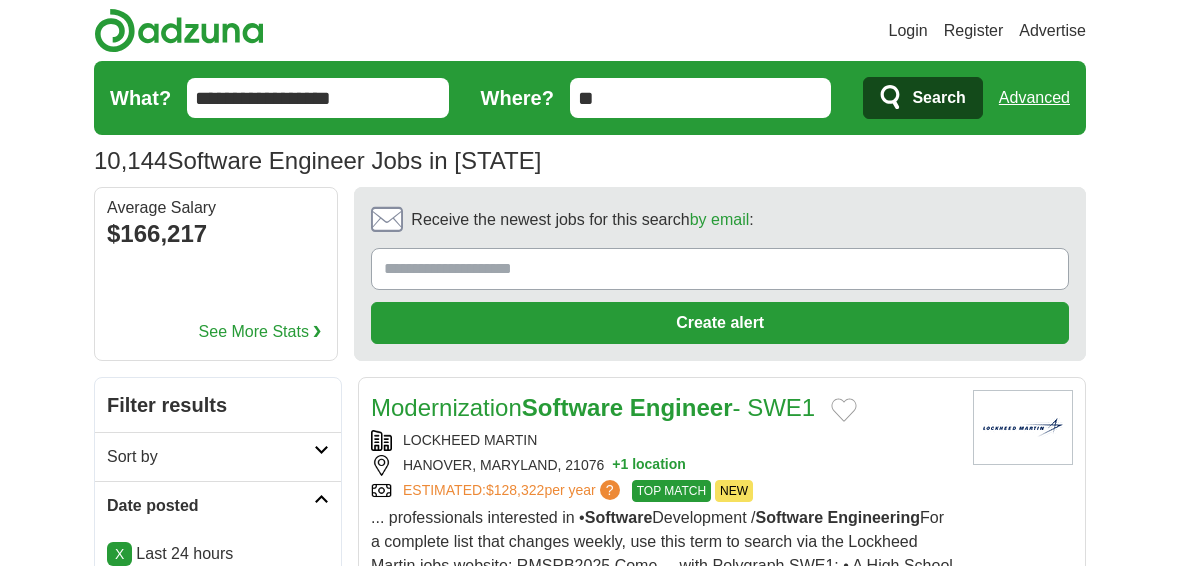 scroll, scrollTop: 0, scrollLeft: 0, axis: both 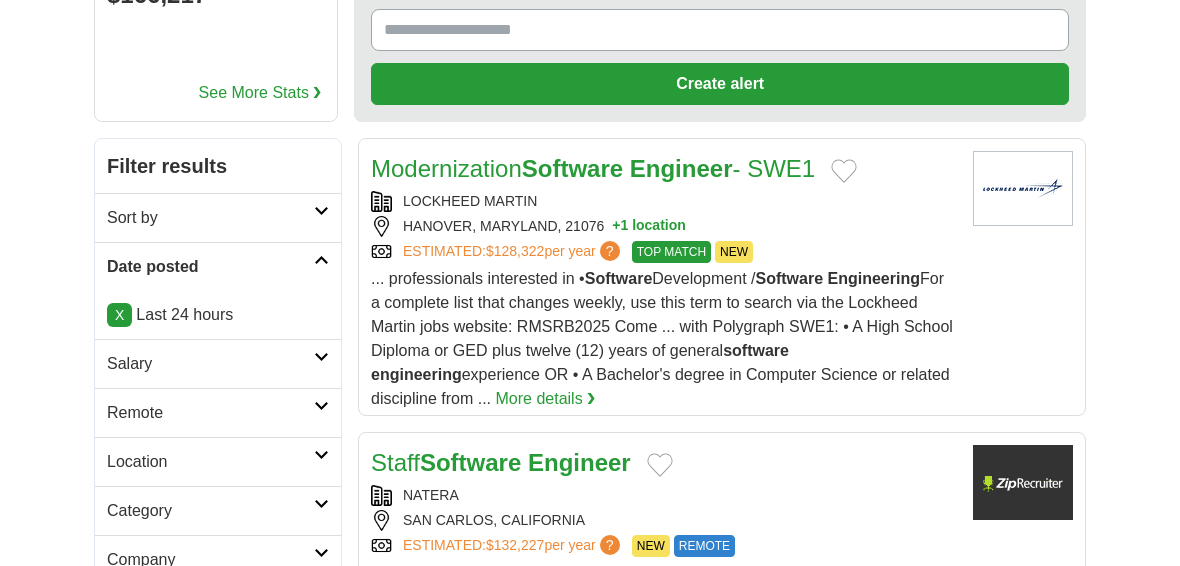click on "Remote" at bounding box center [210, 413] 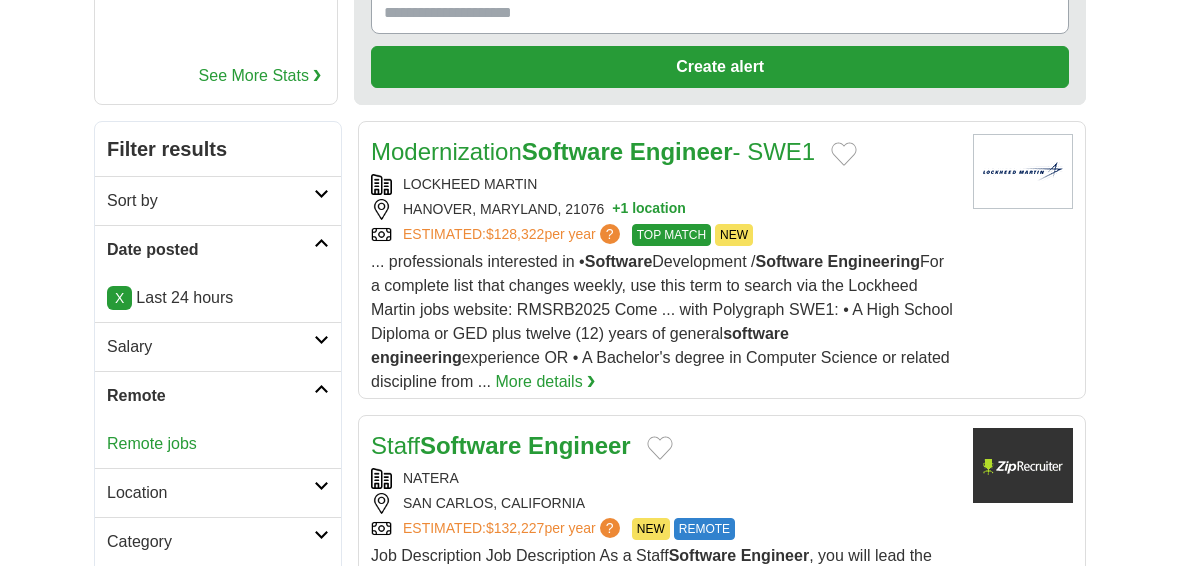 scroll, scrollTop: 255, scrollLeft: 0, axis: vertical 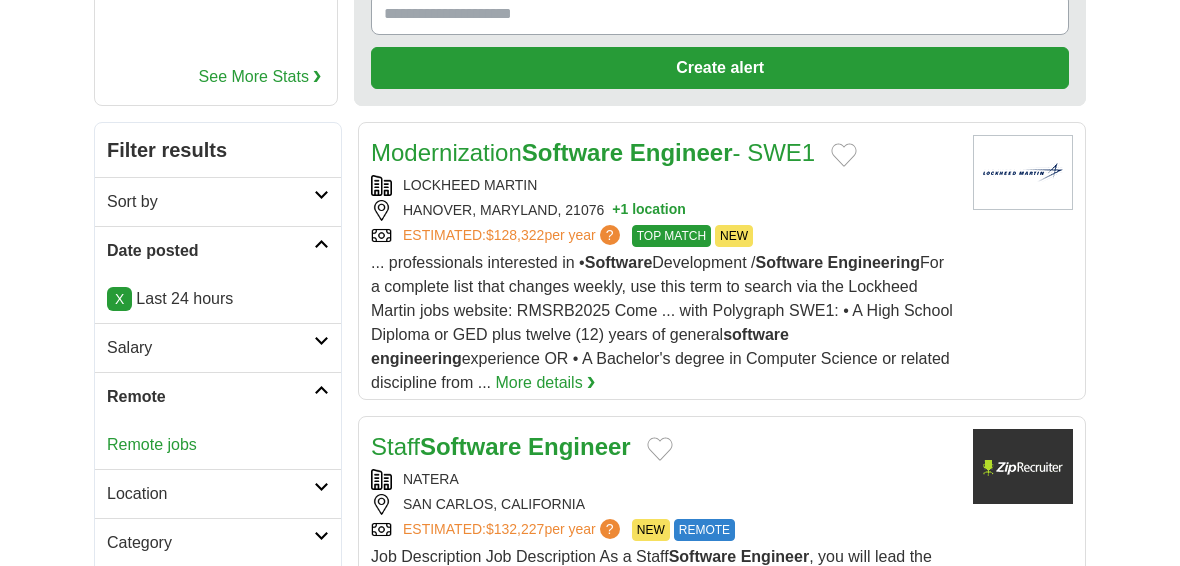 click on "Remote jobs" at bounding box center [152, 444] 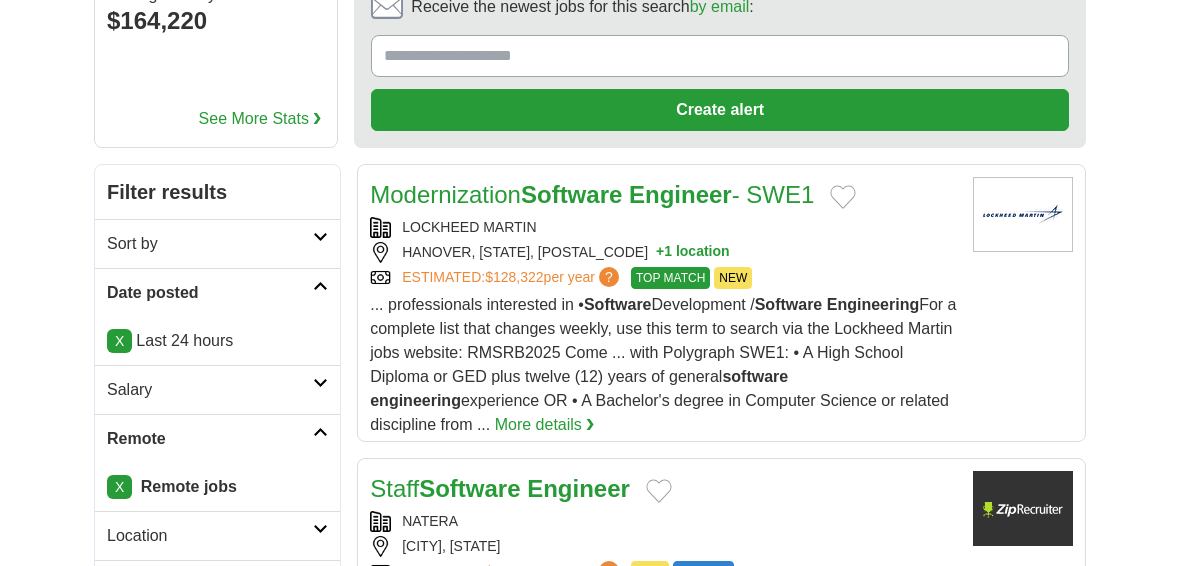 scroll, scrollTop: 0, scrollLeft: 0, axis: both 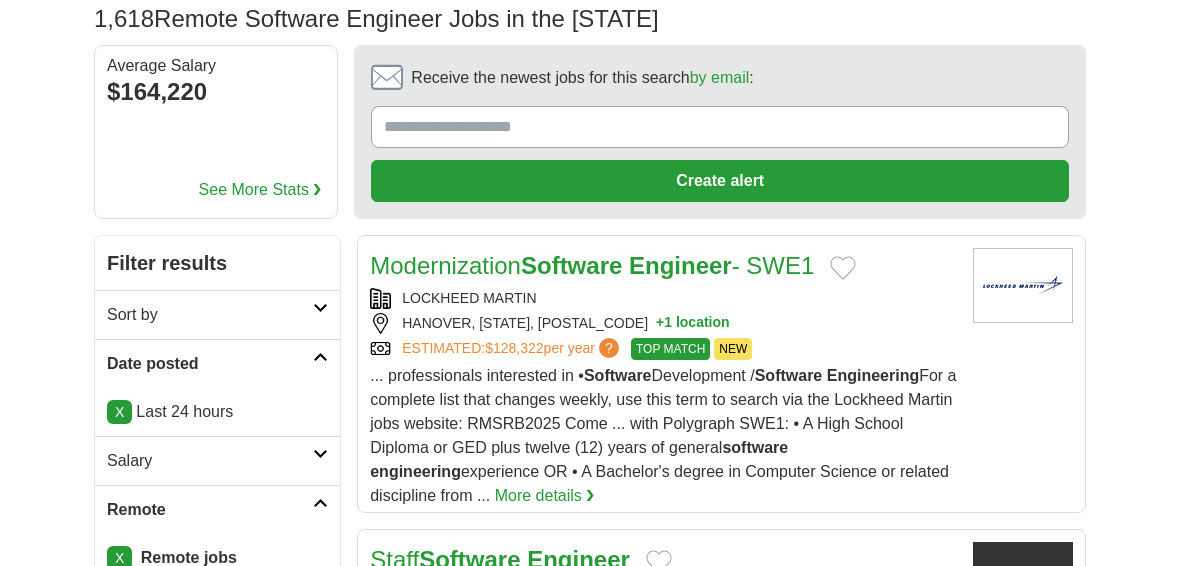 click on "Engineer" at bounding box center [680, 265] 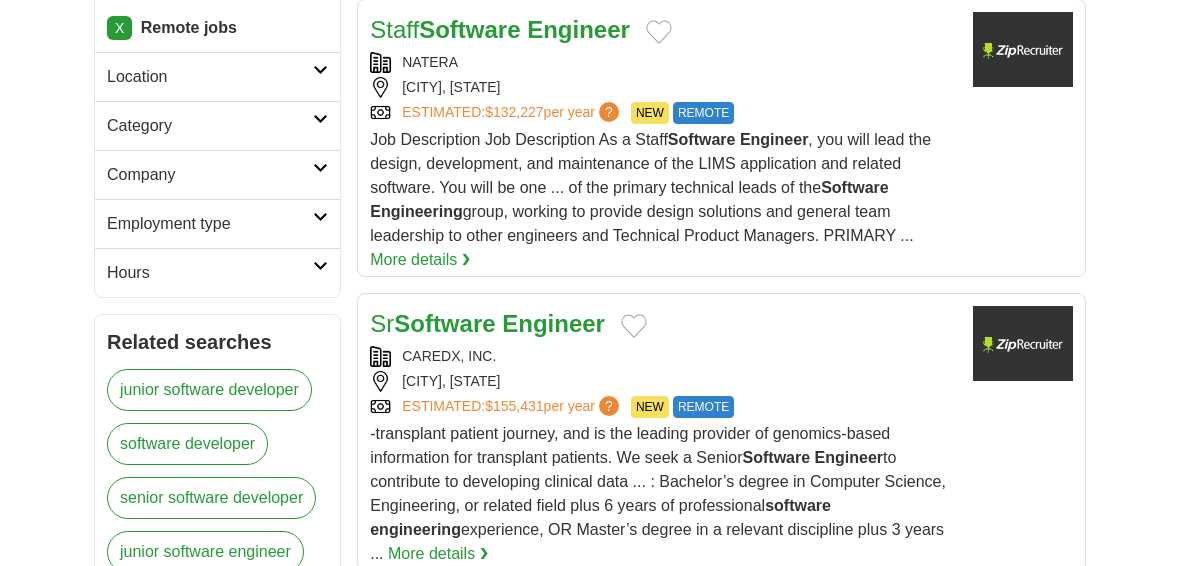 scroll, scrollTop: 673, scrollLeft: 0, axis: vertical 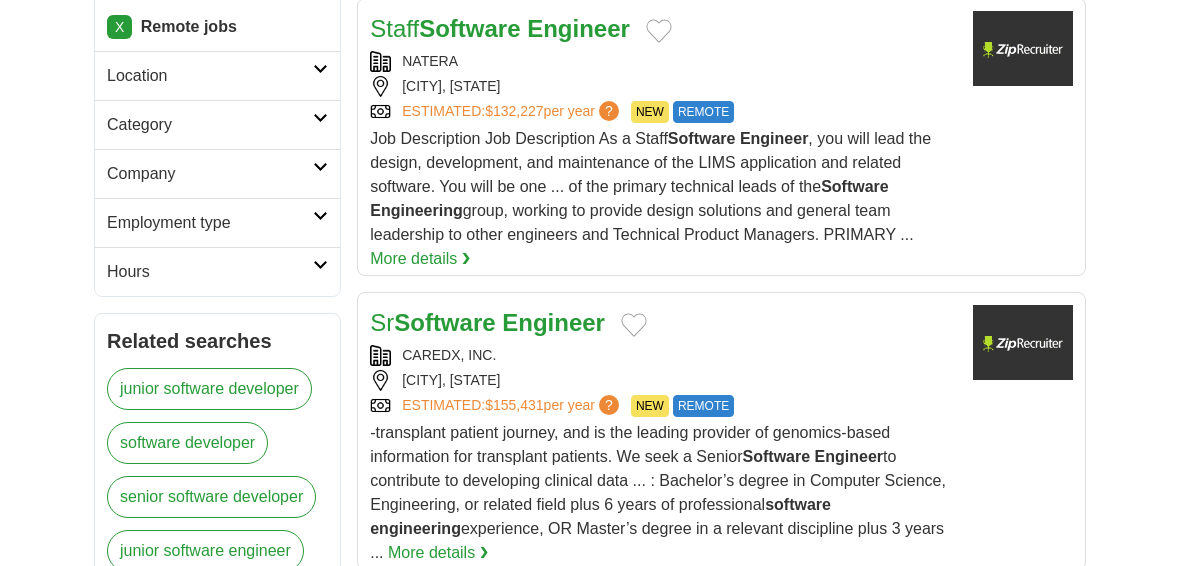 click on "CAREDX, INC." at bounding box center [663, 355] 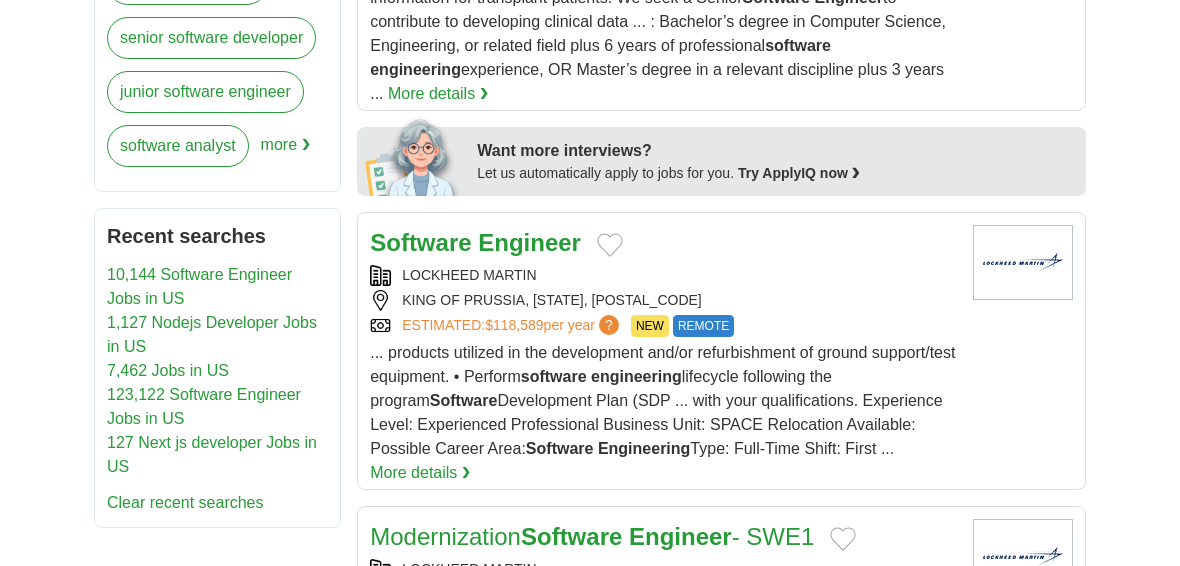 scroll, scrollTop: 1133, scrollLeft: 0, axis: vertical 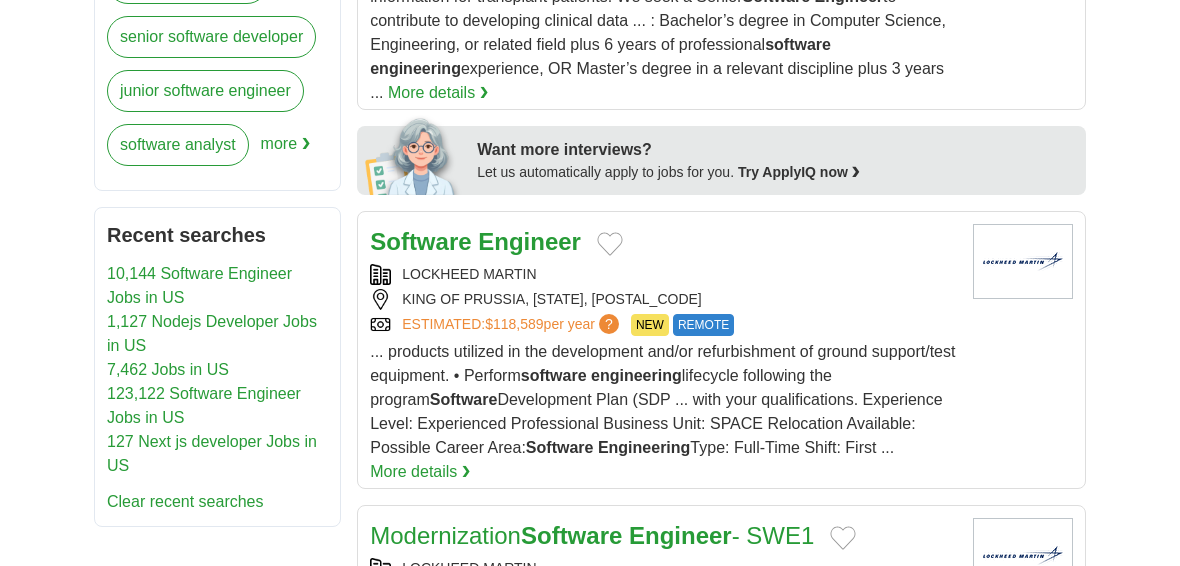 click on "KING OF PRUSSIA, PENNSYLVANIA, 19406" at bounding box center [663, 299] 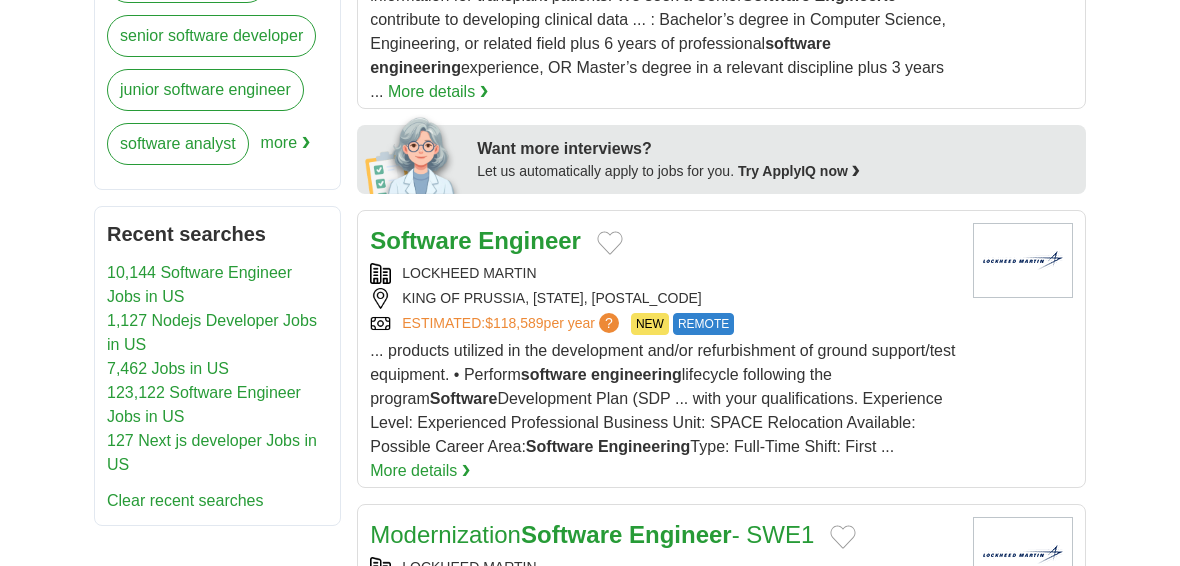 click on "Engineer" at bounding box center (529, 240) 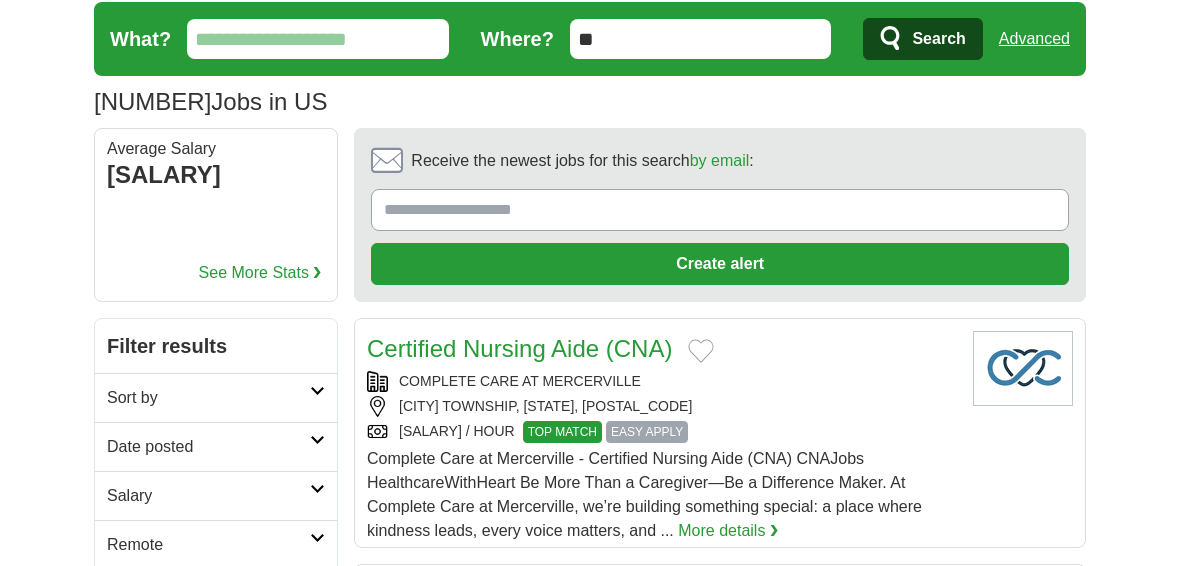 scroll, scrollTop: 102, scrollLeft: 0, axis: vertical 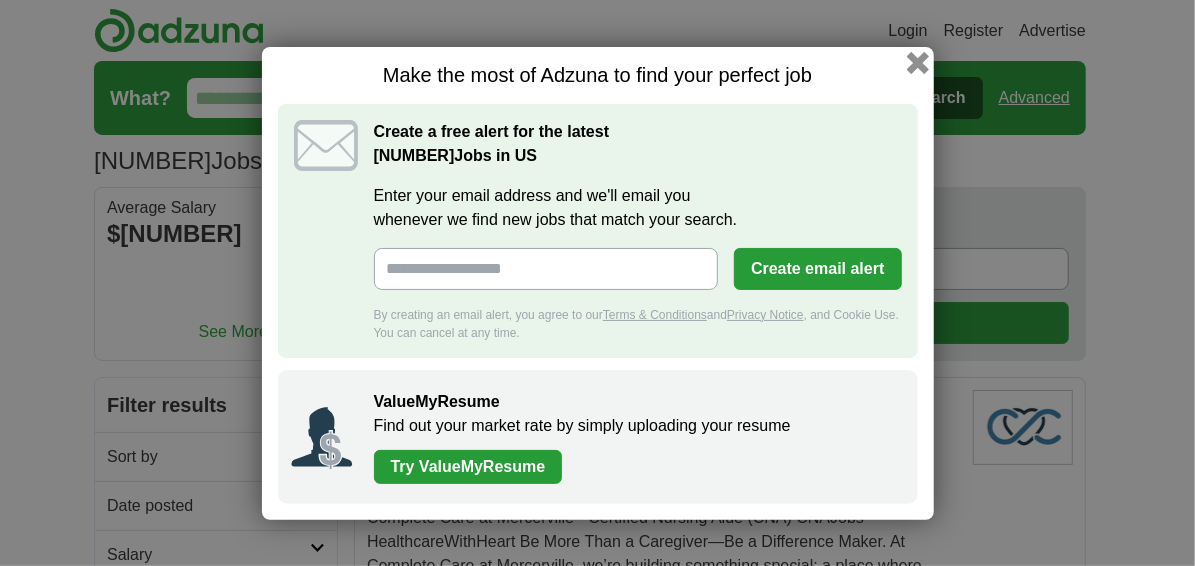 click at bounding box center (917, 62) 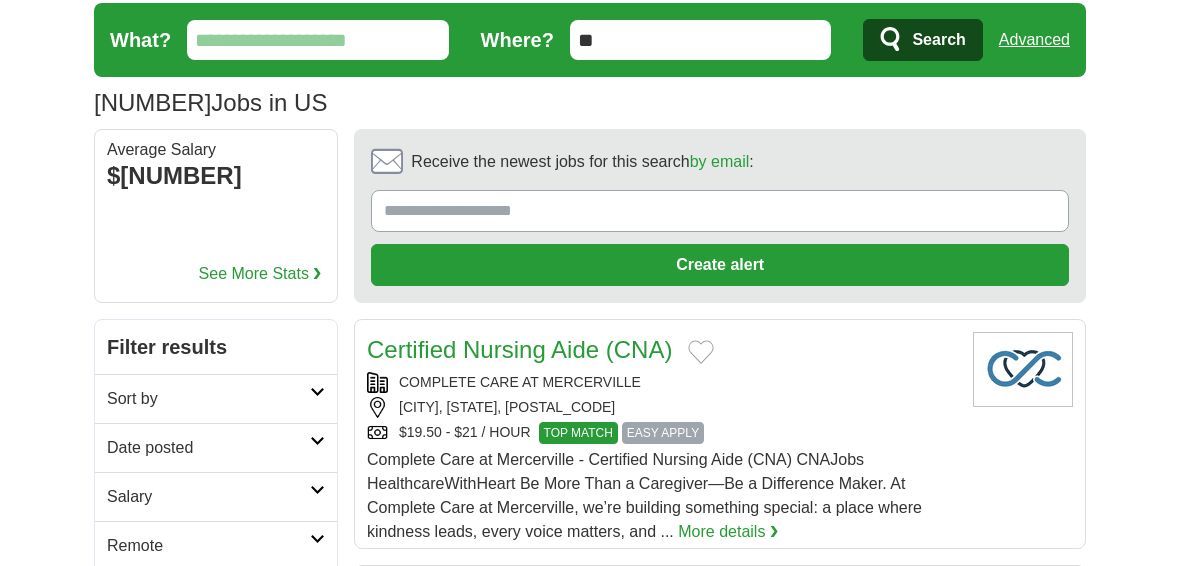 scroll, scrollTop: 0, scrollLeft: 0, axis: both 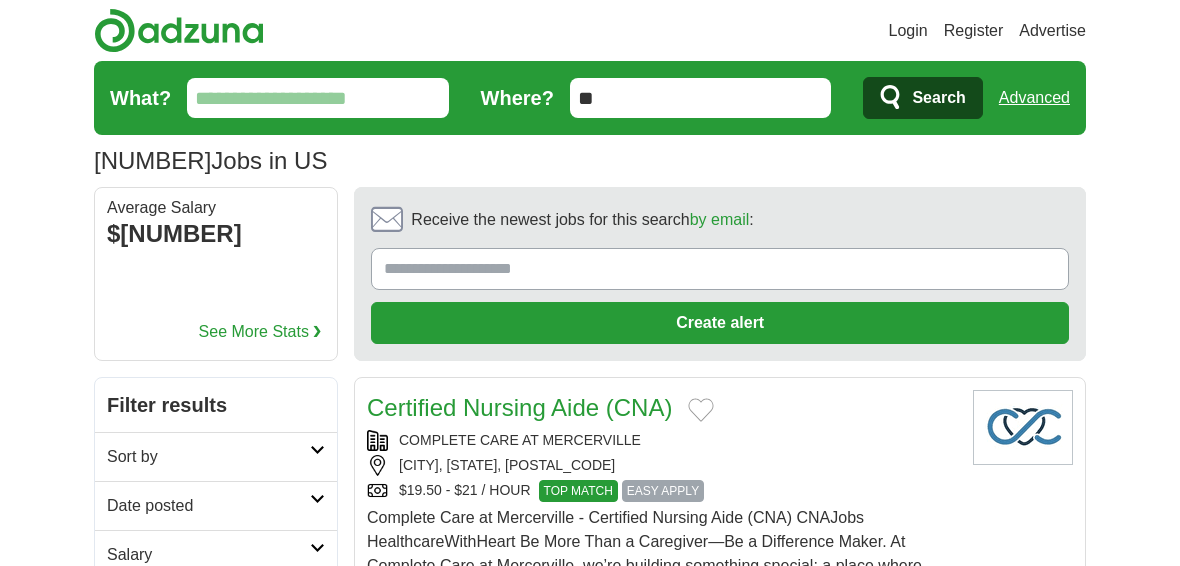 click on "What?" at bounding box center (318, 98) 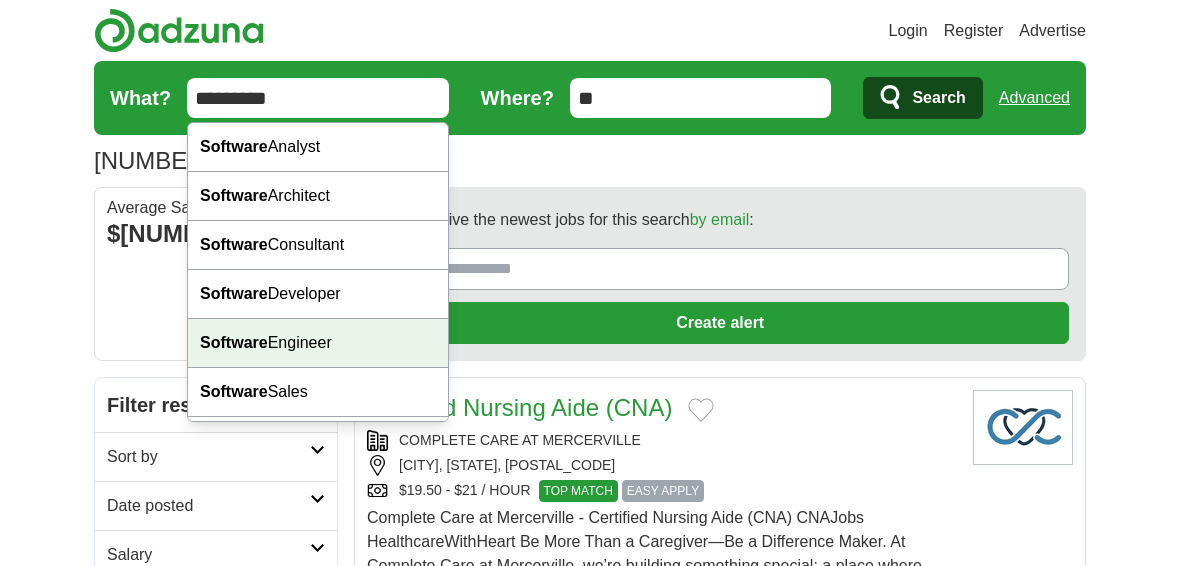 click on "Software  Engineer" at bounding box center [318, 343] 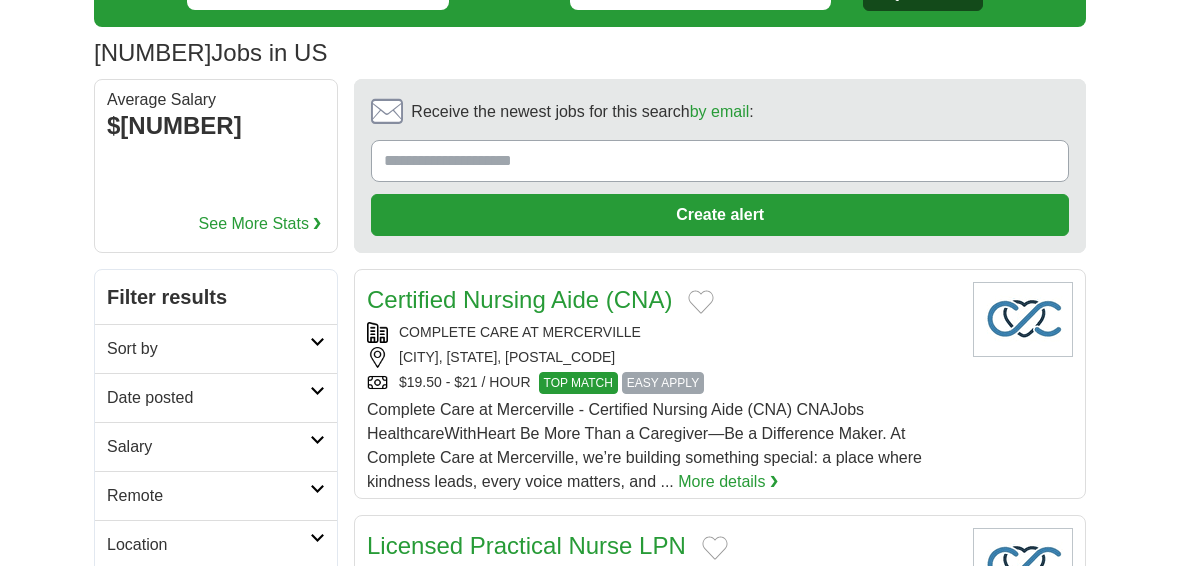 scroll, scrollTop: 0, scrollLeft: 0, axis: both 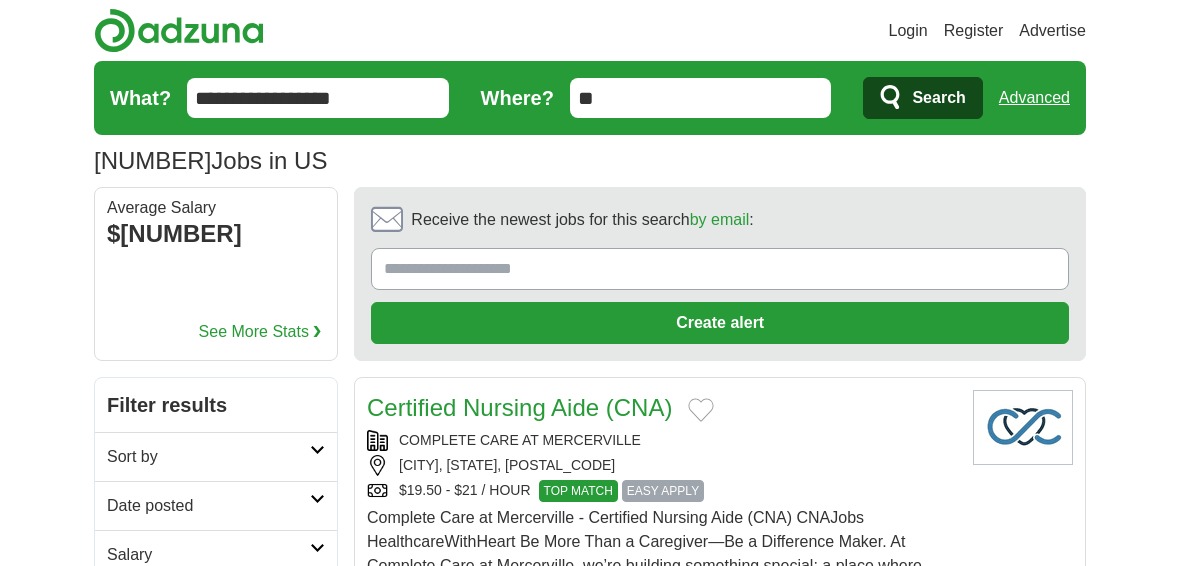click 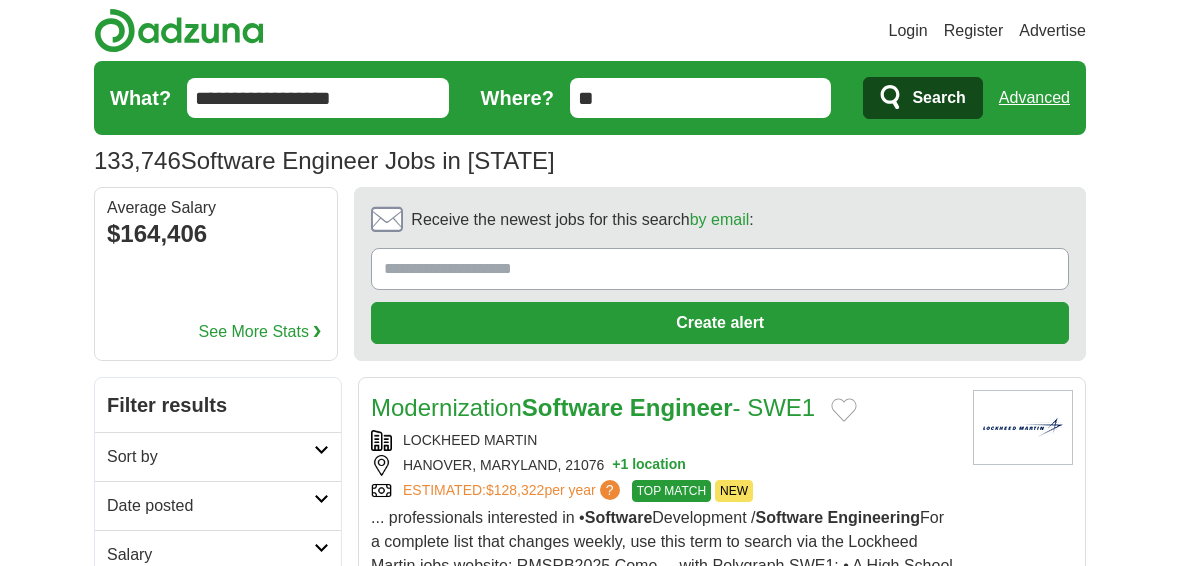 scroll, scrollTop: 100, scrollLeft: 0, axis: vertical 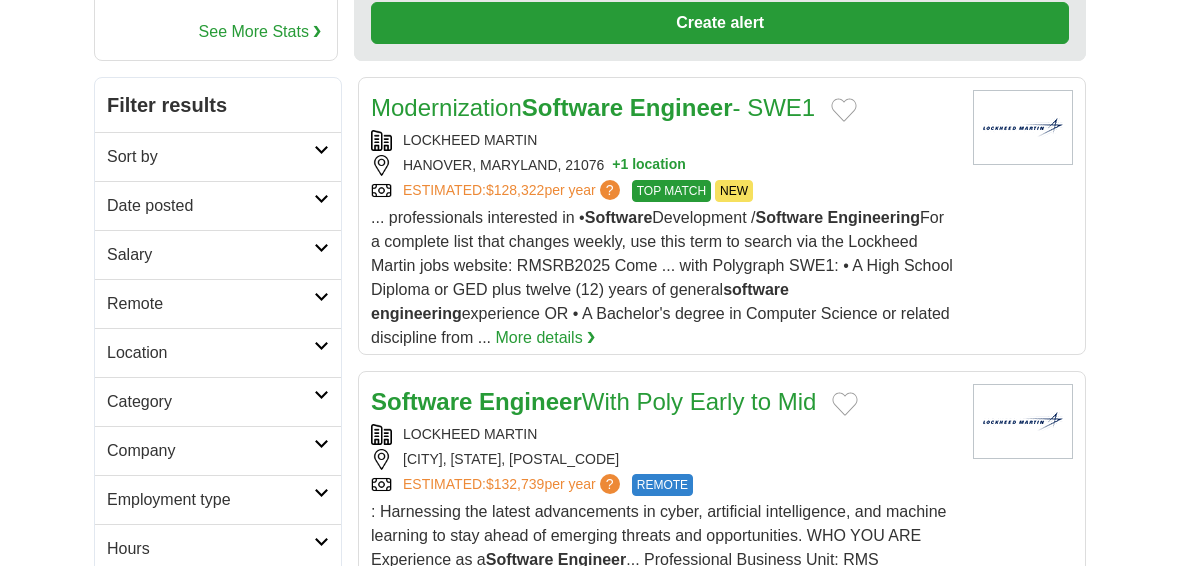 click on "Remote" at bounding box center [210, 304] 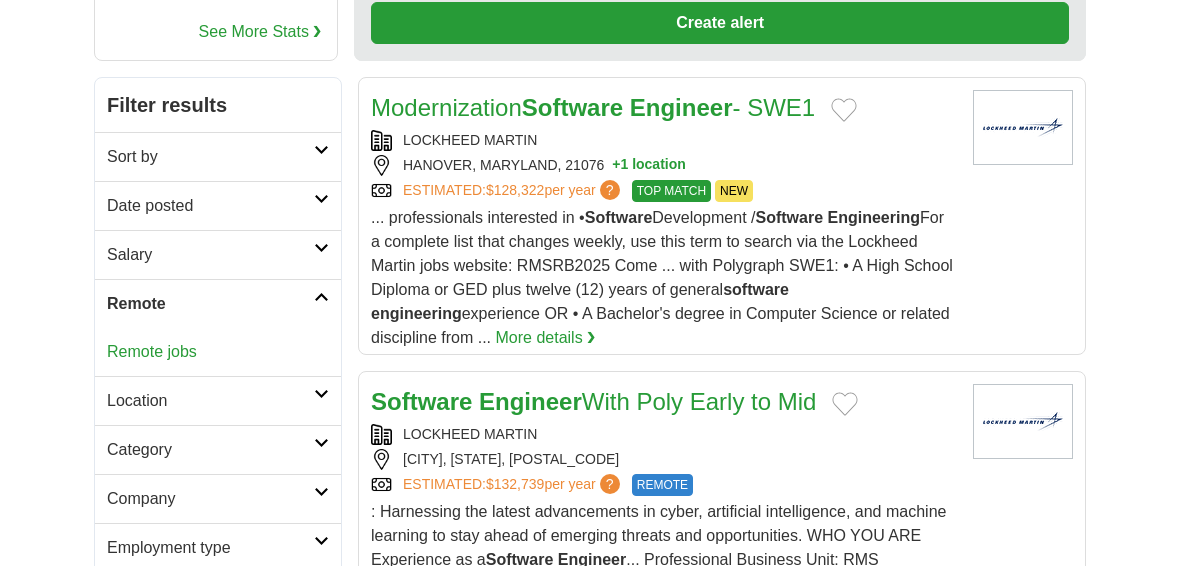 click on "Remote jobs" at bounding box center (152, 351) 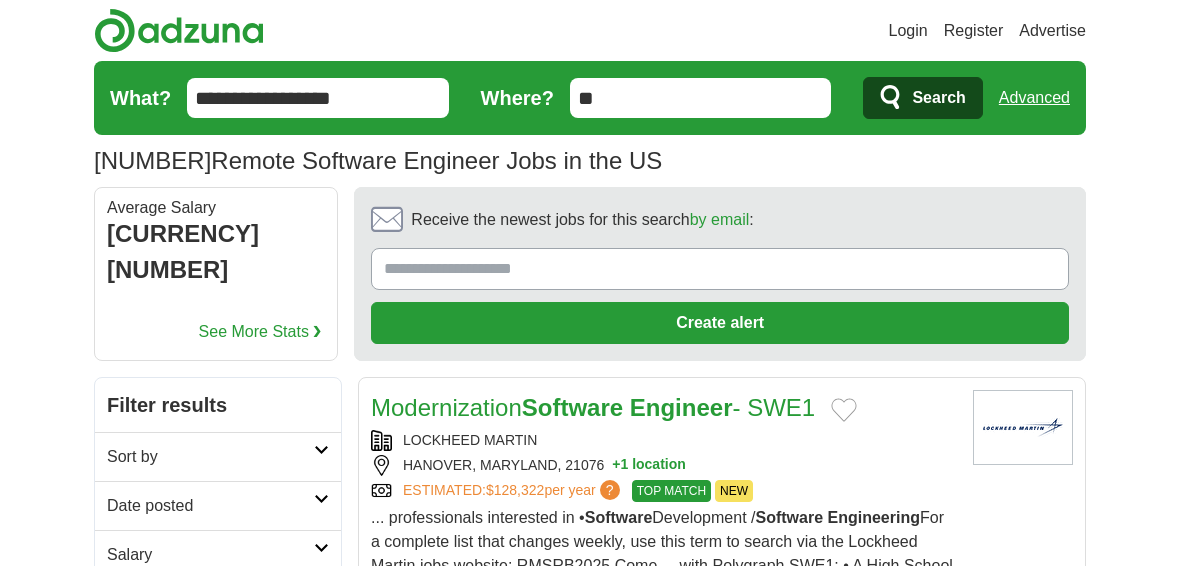 scroll, scrollTop: 100, scrollLeft: 0, axis: vertical 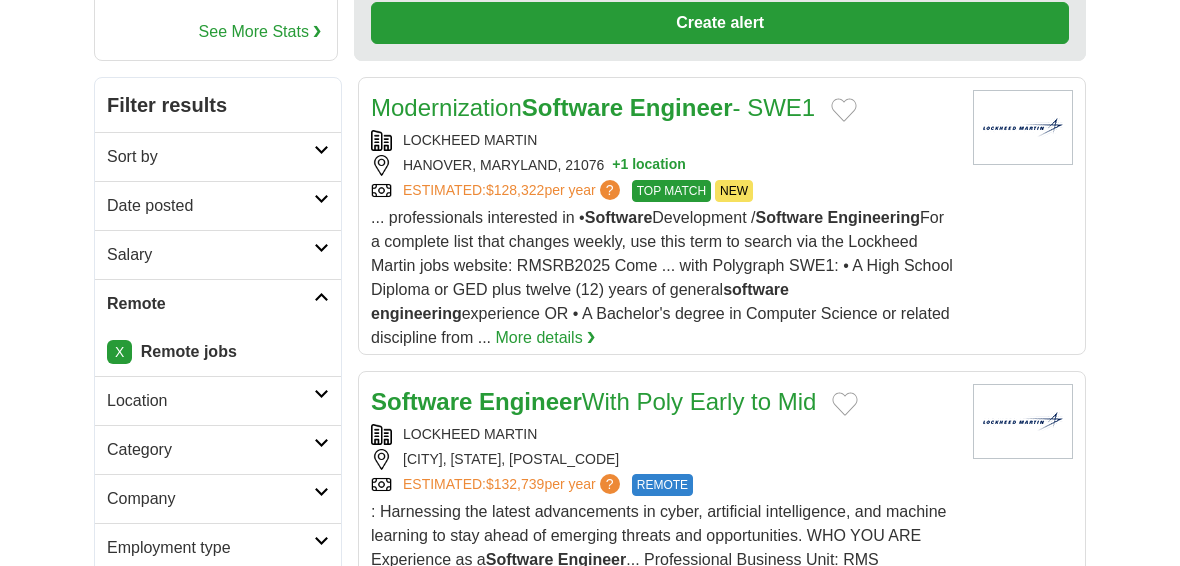 click on "Location" at bounding box center [218, 400] 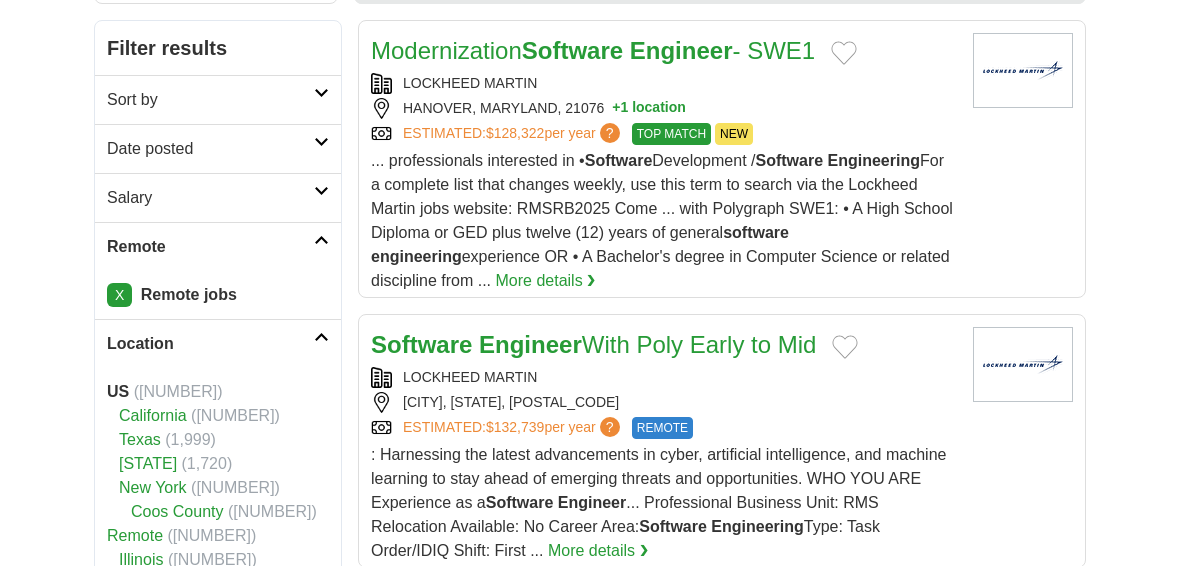 scroll, scrollTop: 400, scrollLeft: 0, axis: vertical 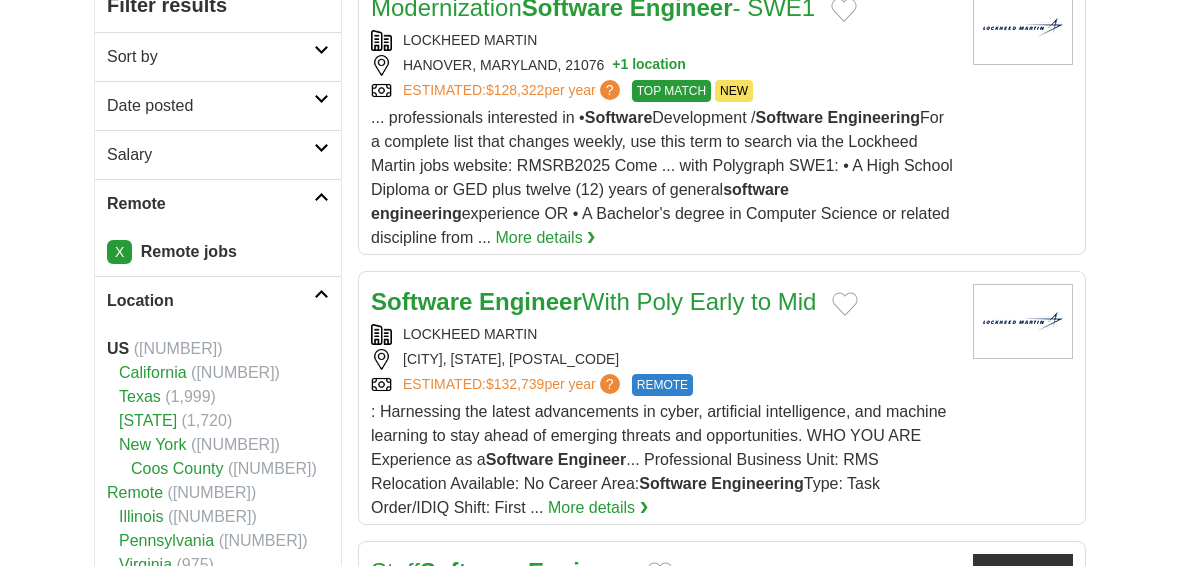 click on "**********" at bounding box center [590, 1615] 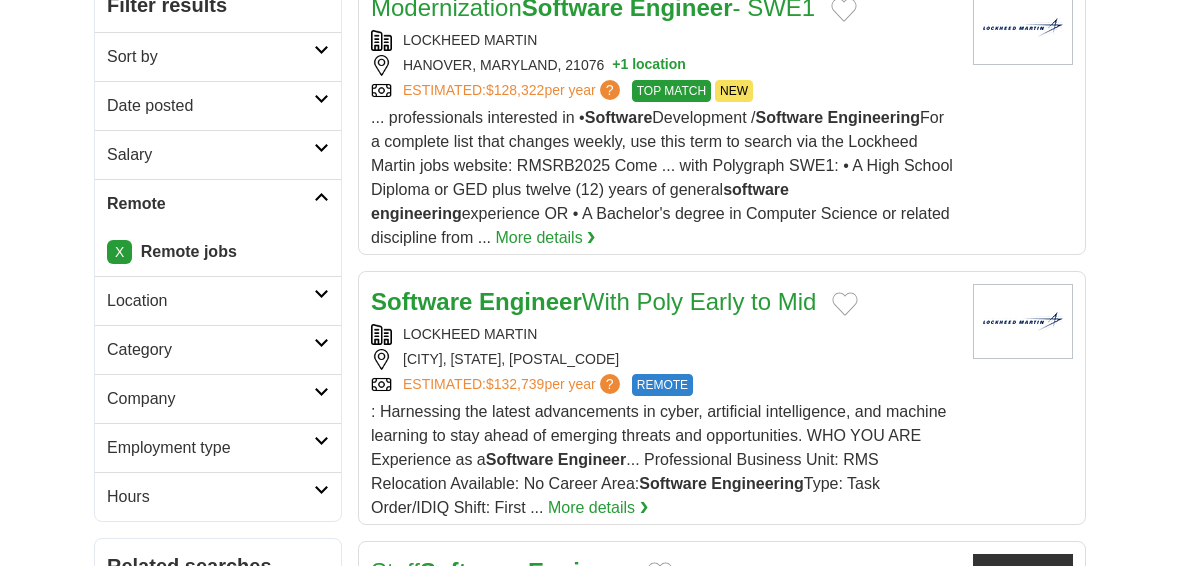 click on "Date posted" at bounding box center (218, 105) 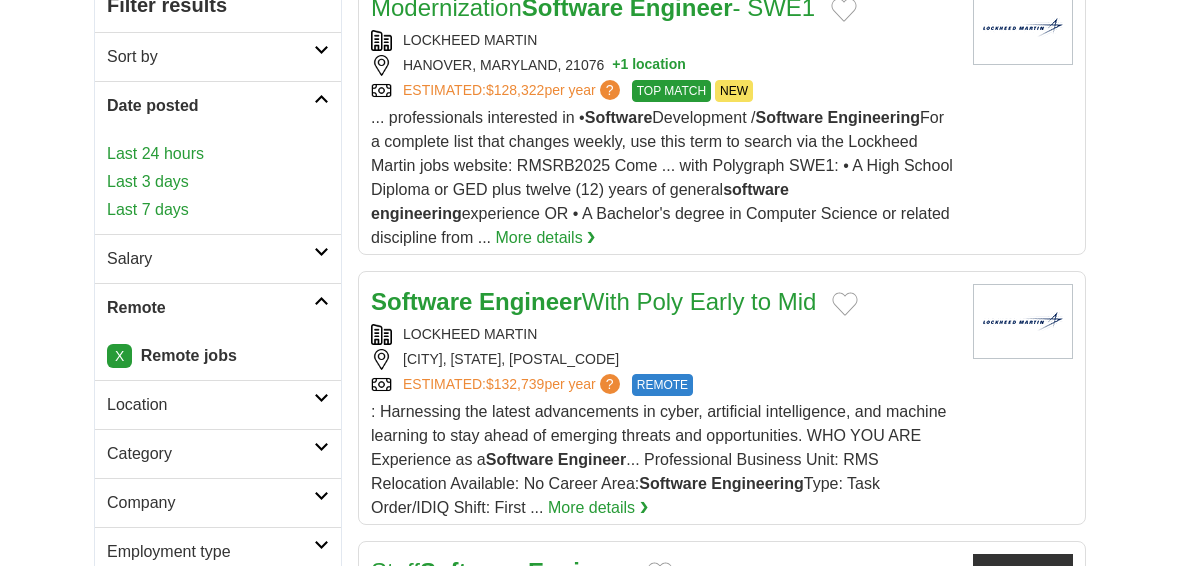 click on "Last 24 hours" at bounding box center [218, 154] 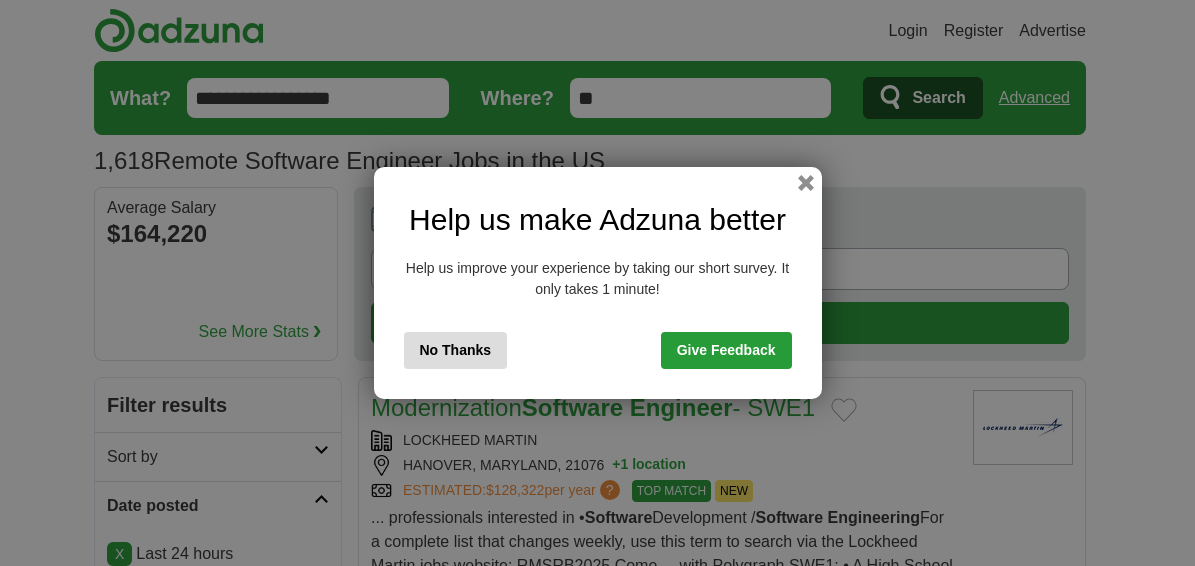 scroll, scrollTop: 0, scrollLeft: 0, axis: both 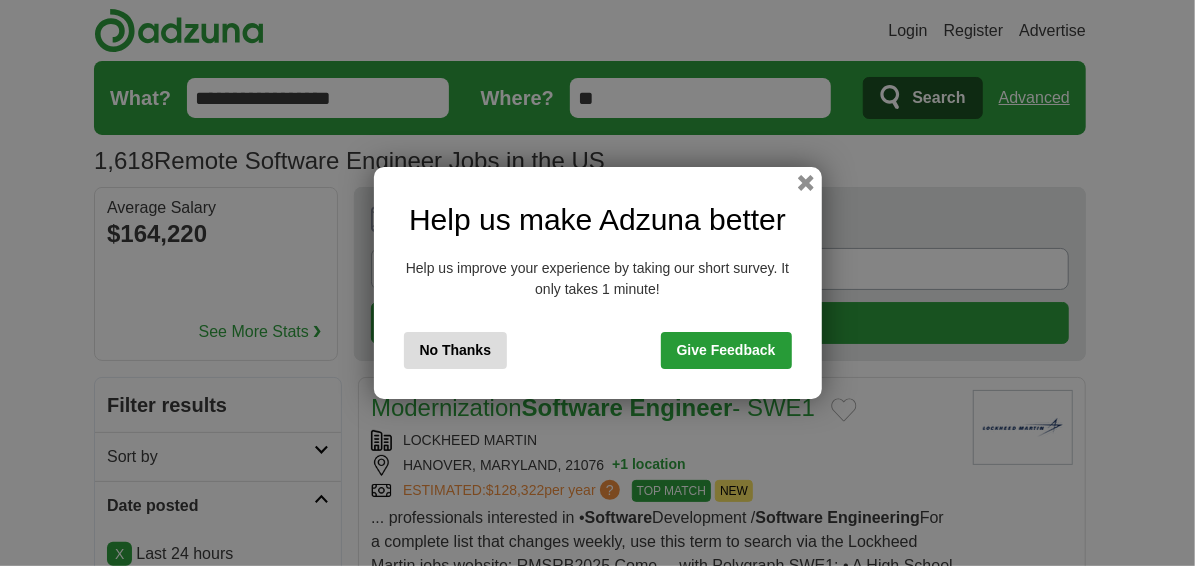 click on "No Thanks" at bounding box center (456, 350) 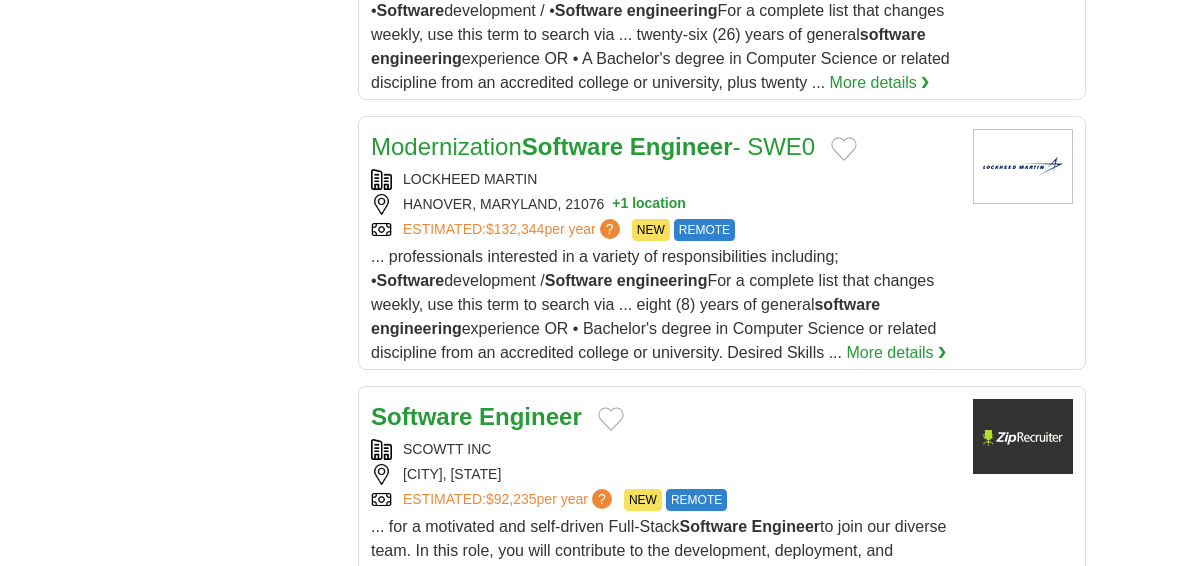 scroll, scrollTop: 2500, scrollLeft: 0, axis: vertical 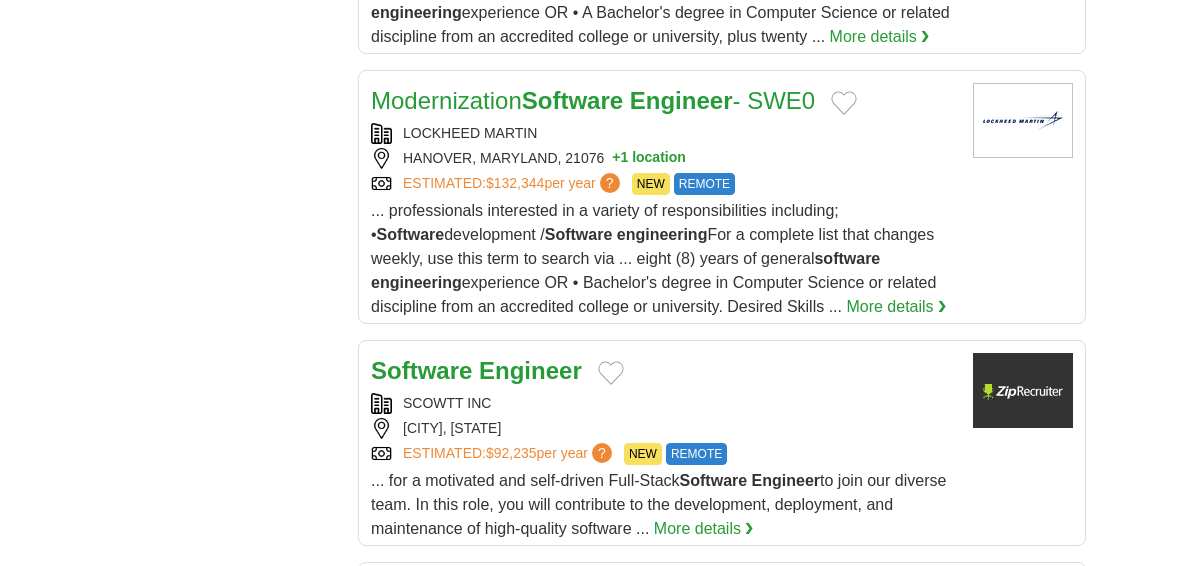 click on "SCOWTT INC" at bounding box center (664, 403) 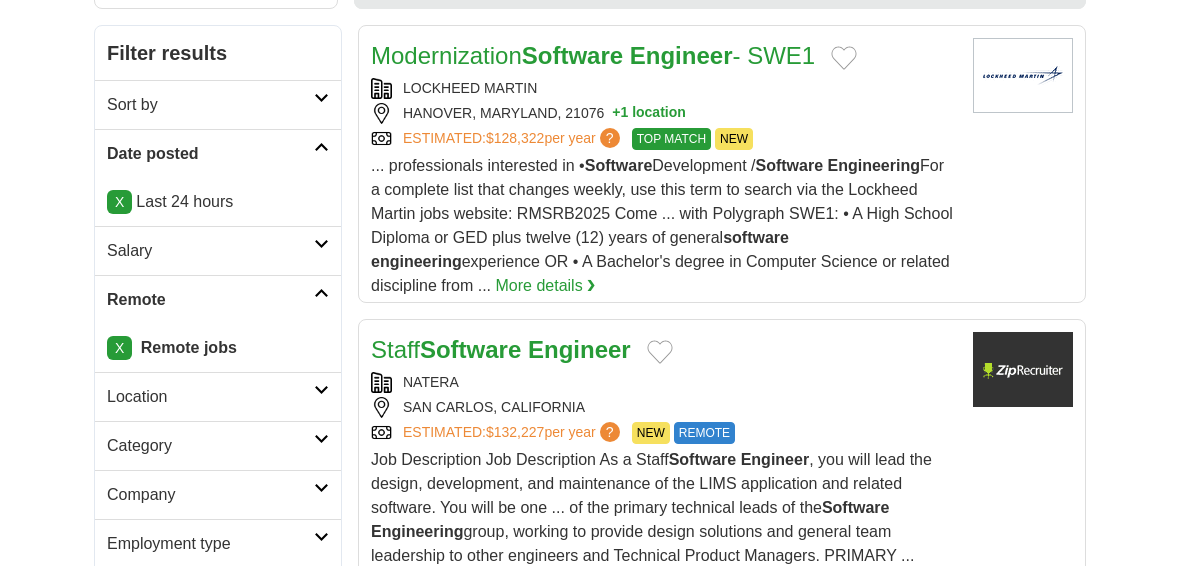 scroll, scrollTop: 347, scrollLeft: 0, axis: vertical 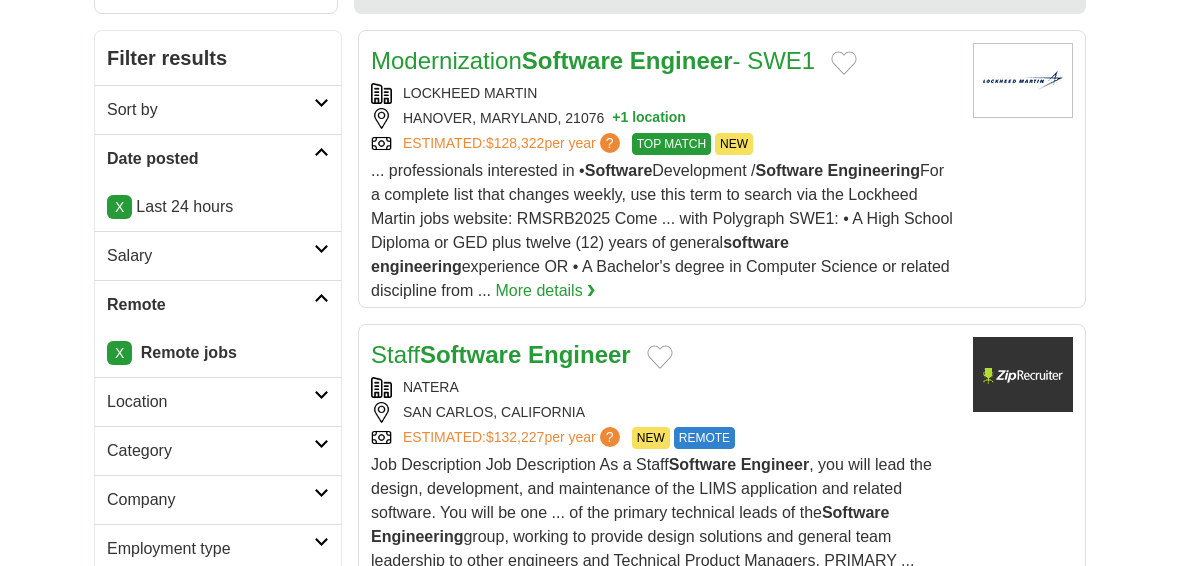 click on "X  Last 24 hours" at bounding box center [218, 207] 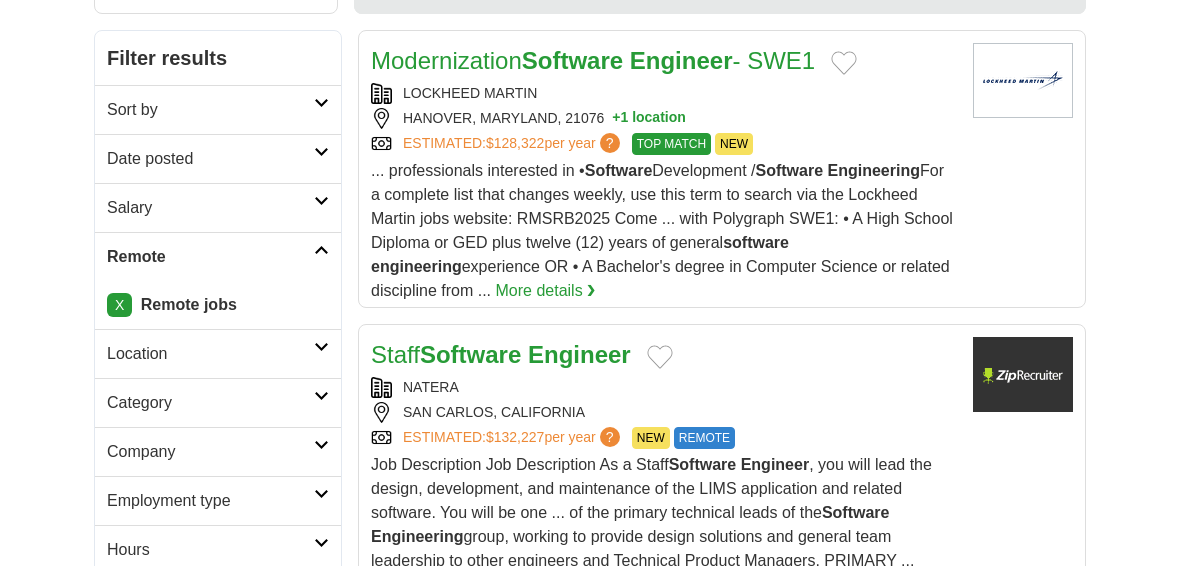 click on "Date posted" at bounding box center [218, 158] 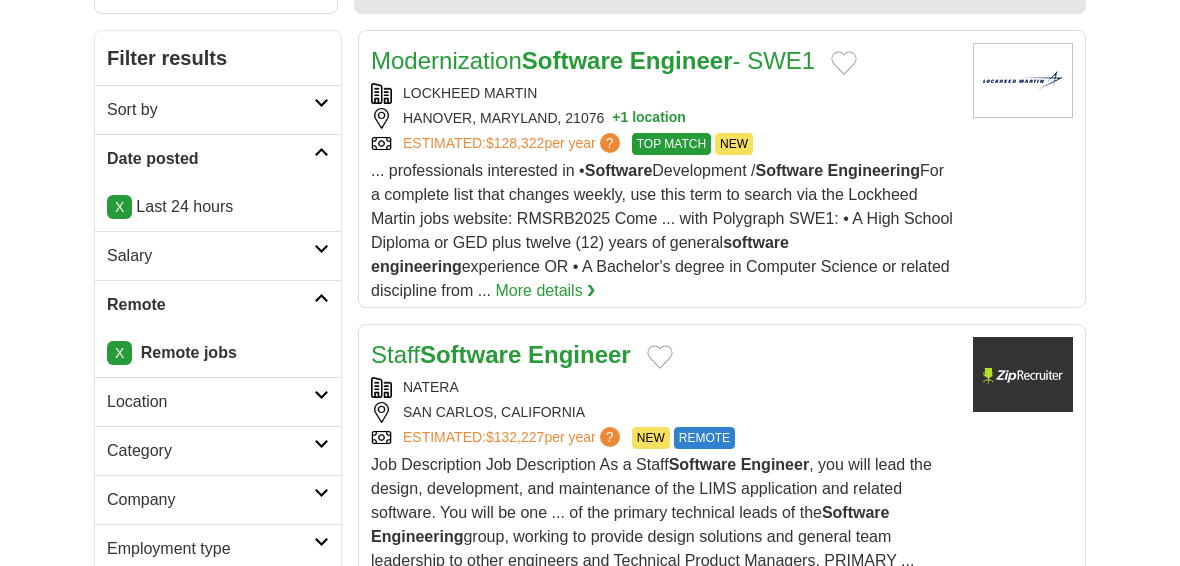 click on "X" at bounding box center (119, 207) 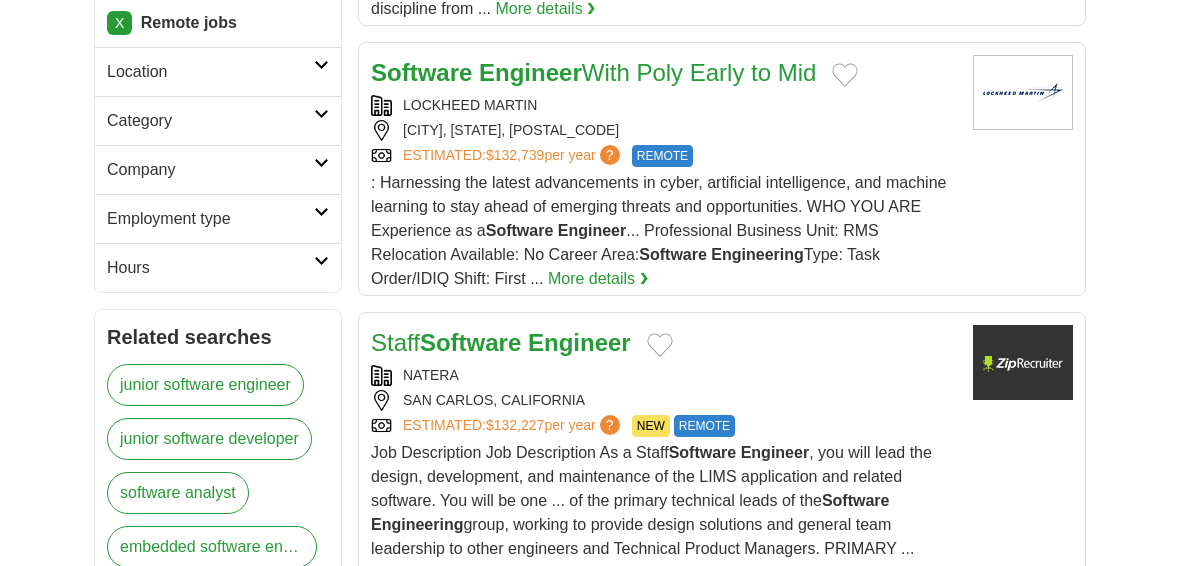scroll, scrollTop: 0, scrollLeft: 0, axis: both 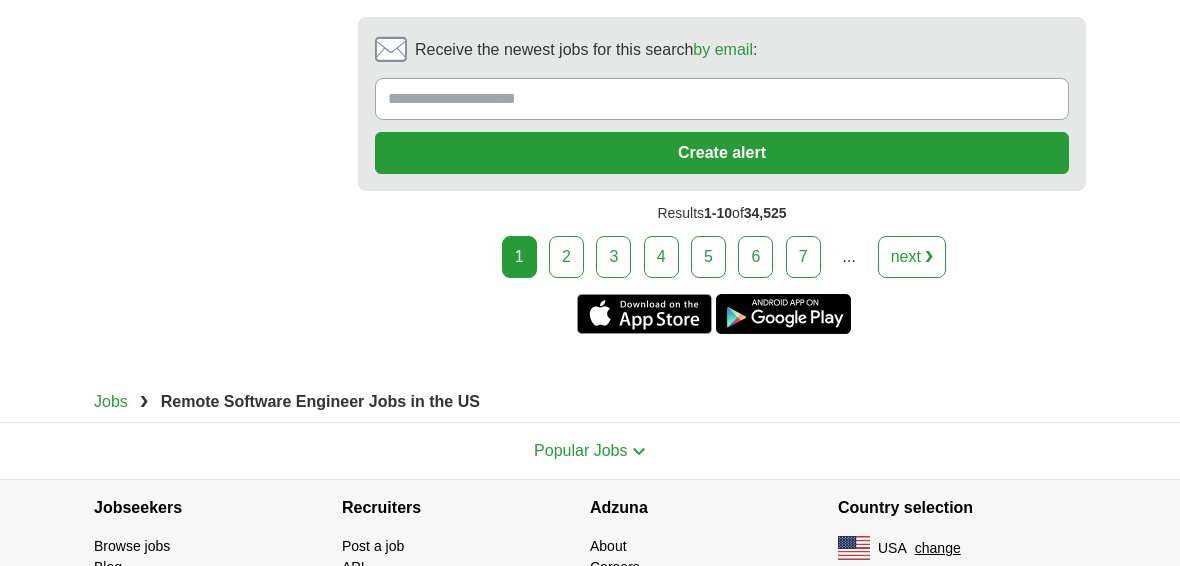click on "2" at bounding box center [566, 257] 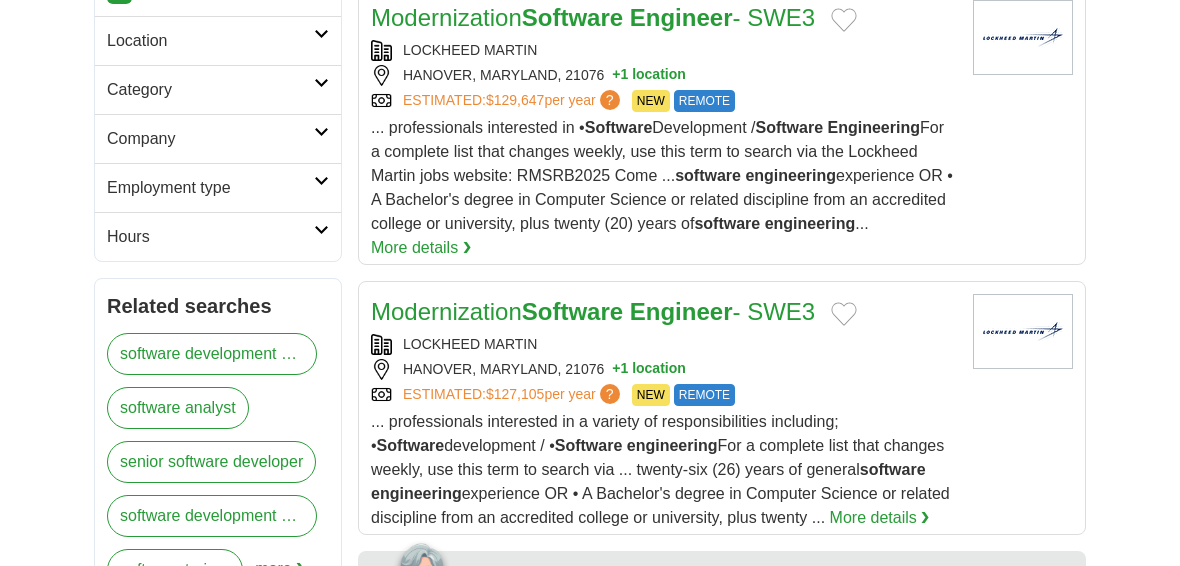 scroll, scrollTop: 0, scrollLeft: 0, axis: both 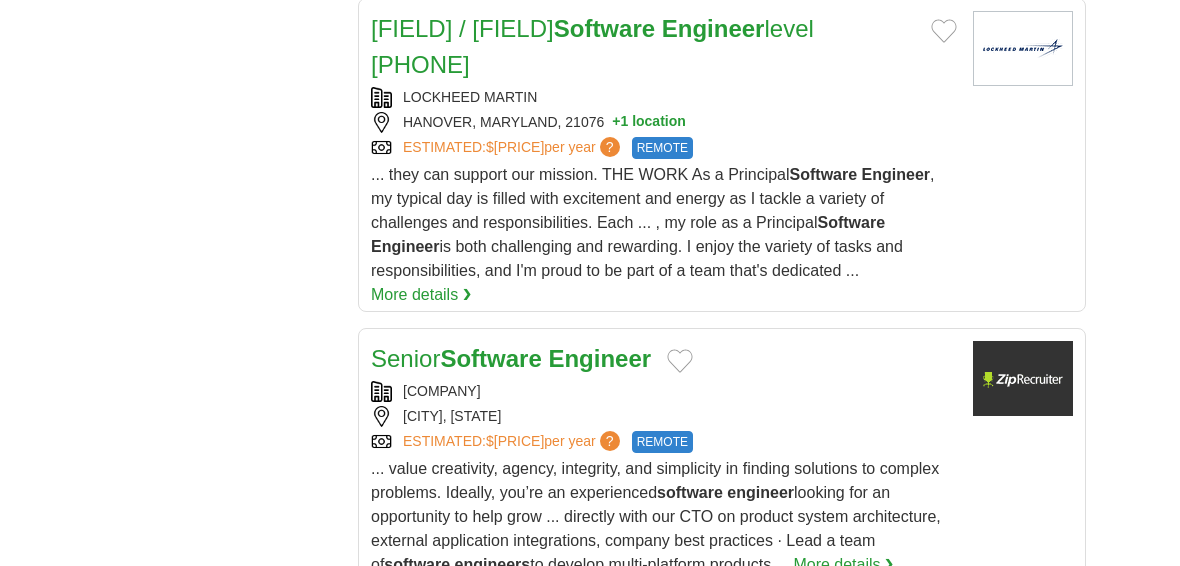 click on "Engineer" at bounding box center (599, 358) 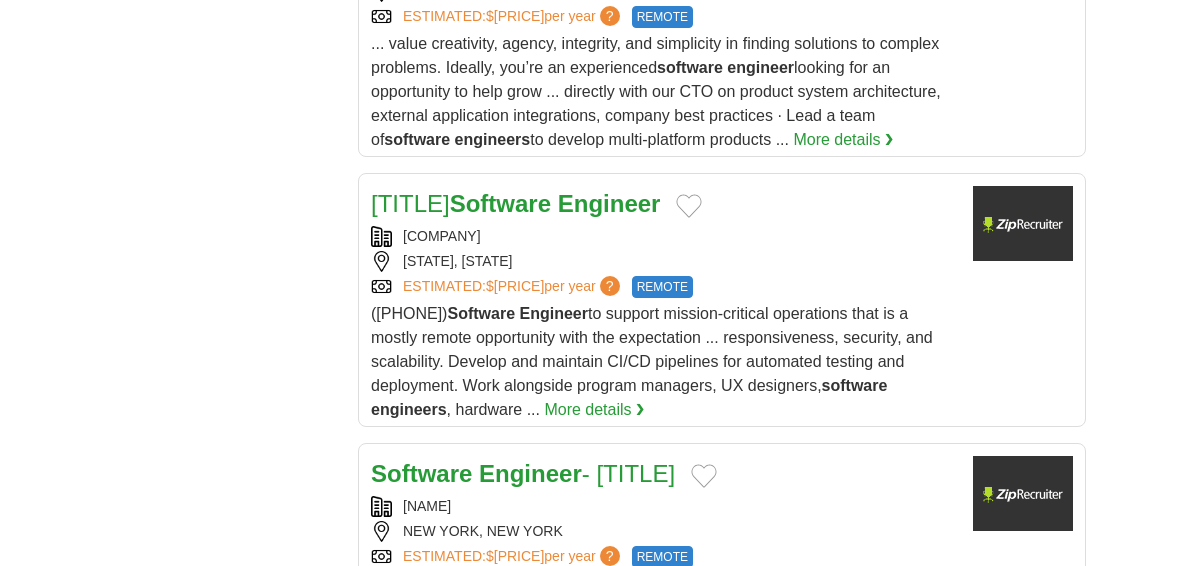 scroll, scrollTop: 2584, scrollLeft: 0, axis: vertical 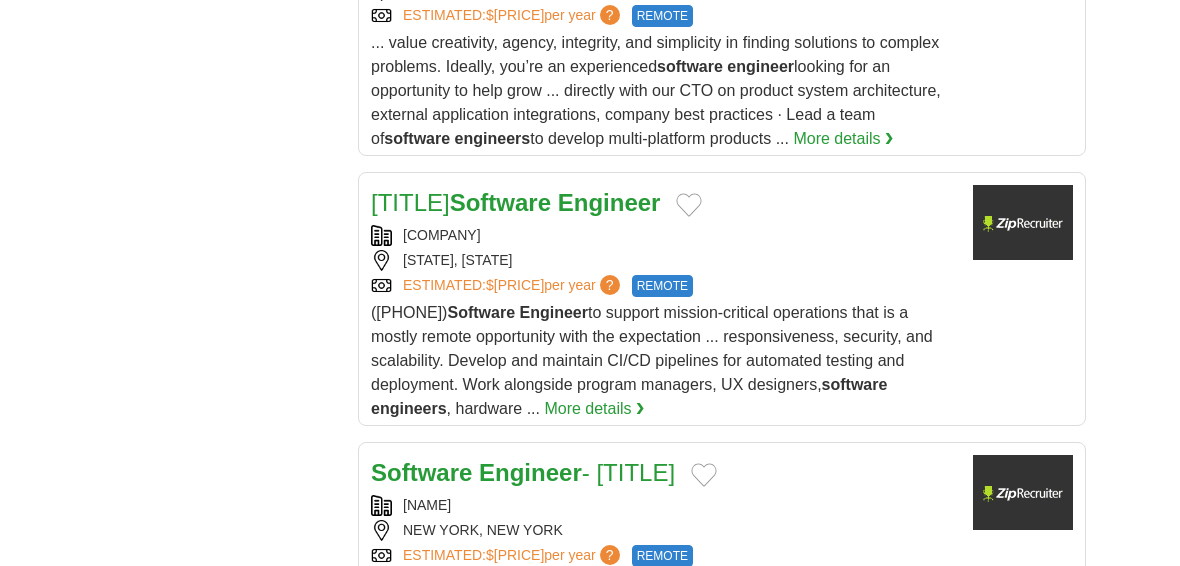 click on "[STATE], [STATE]" at bounding box center [664, 260] 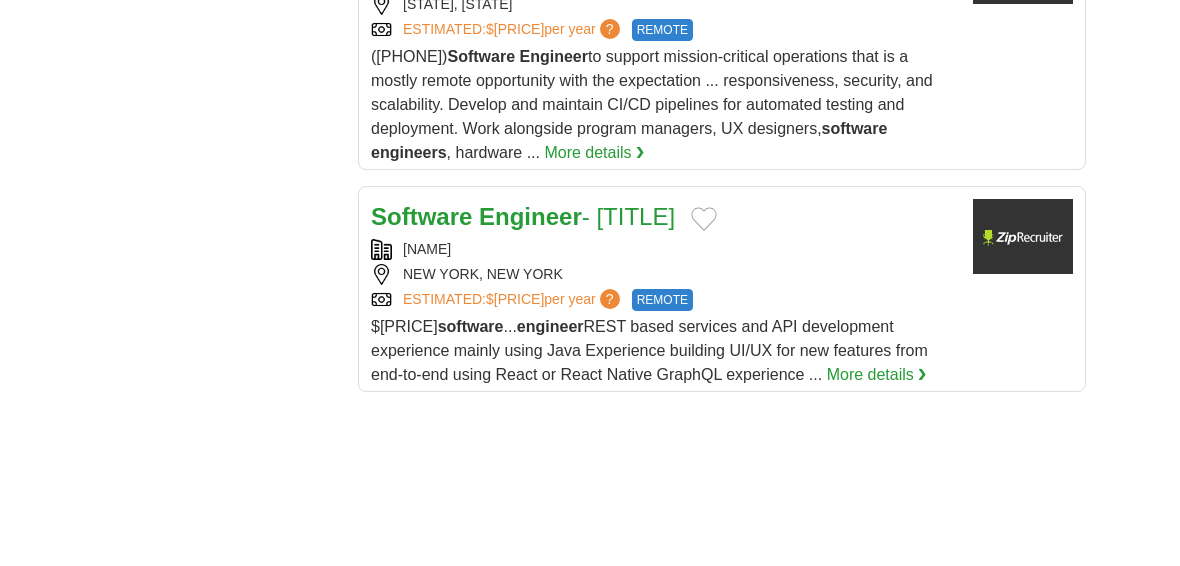 scroll, scrollTop: 2844, scrollLeft: 0, axis: vertical 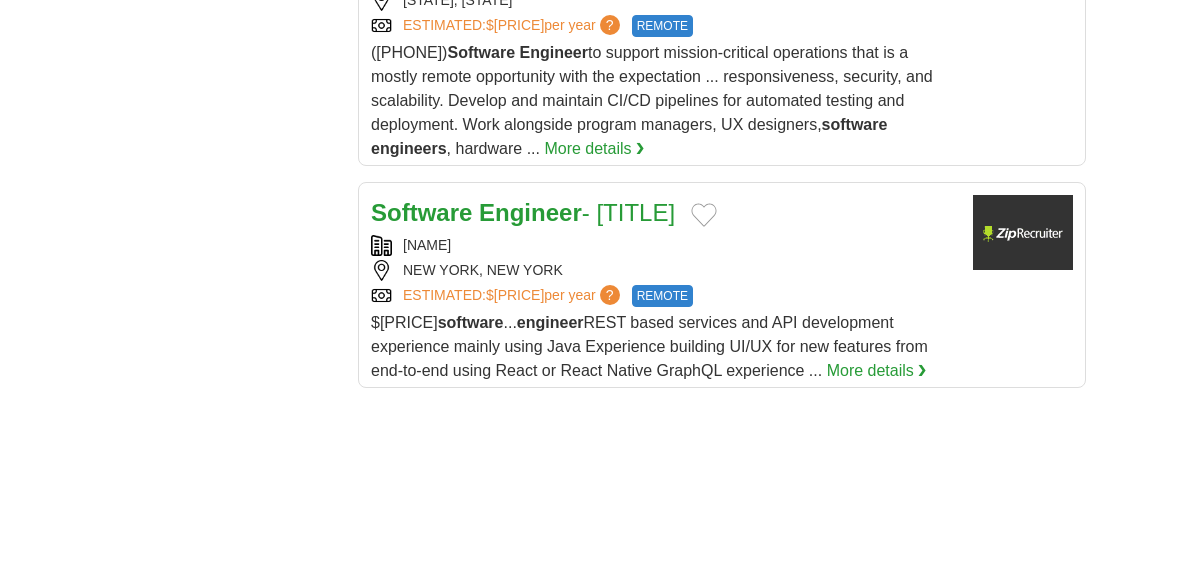 click on "[NAME]" at bounding box center (664, 245) 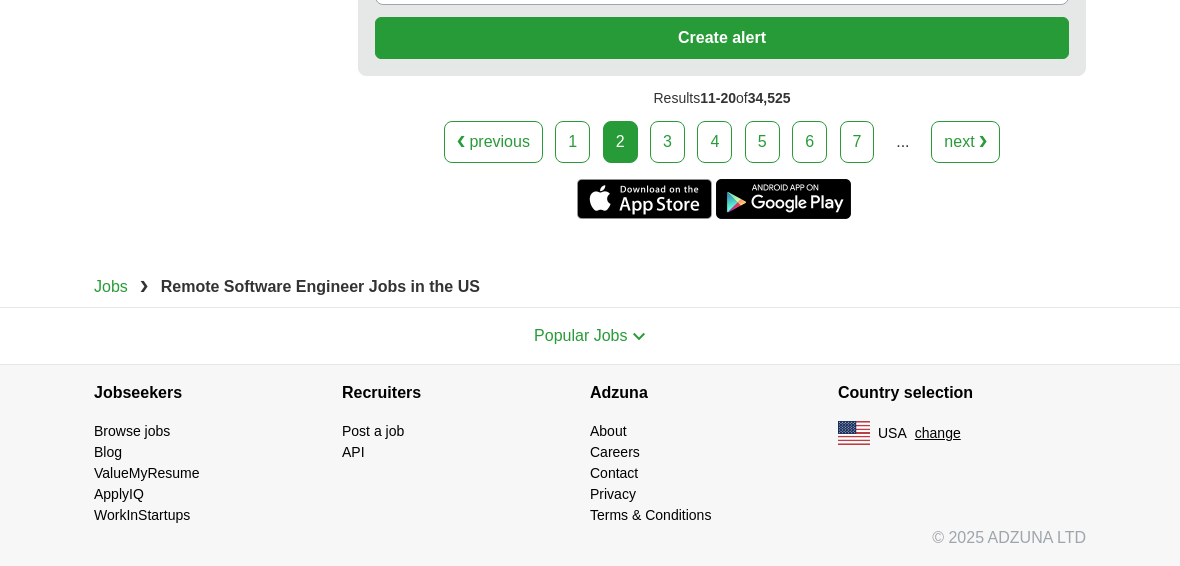scroll, scrollTop: 4432, scrollLeft: 0, axis: vertical 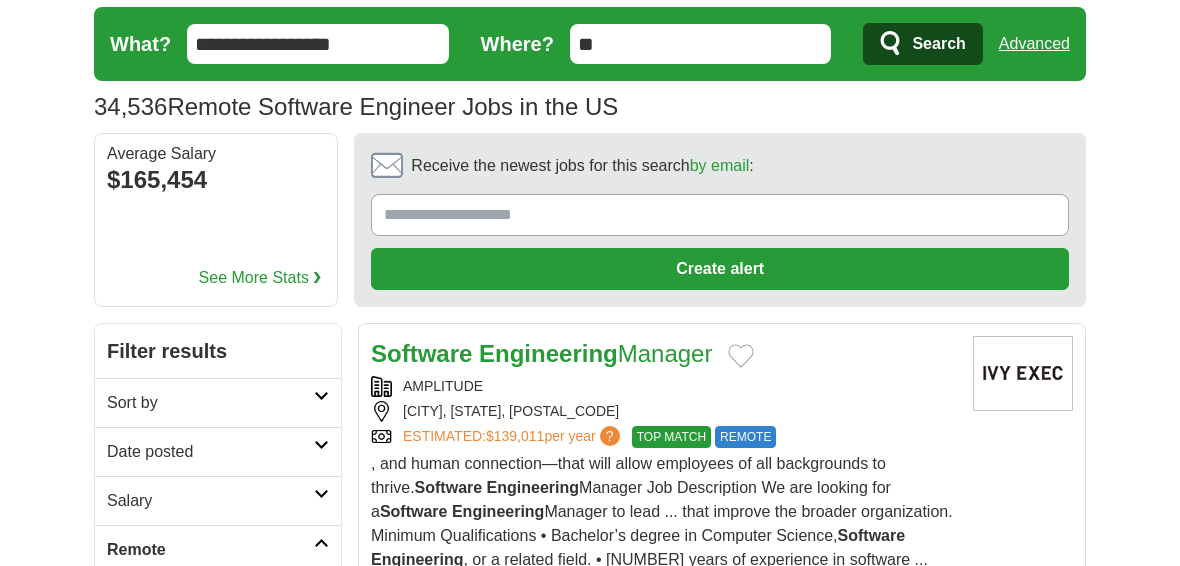 click on ", or a related field. • [NUMBER] years of experience in software ..." at bounding box center [662, 511] 